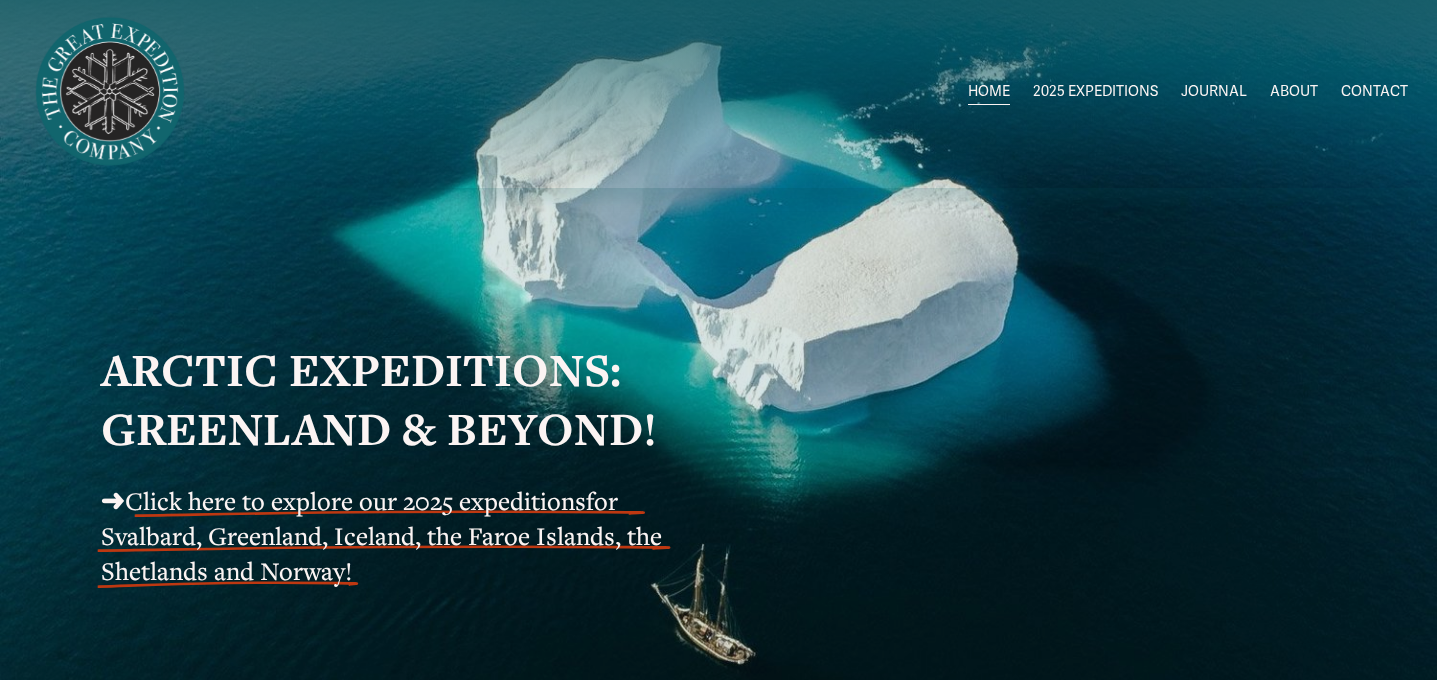 scroll, scrollTop: 0, scrollLeft: 0, axis: both 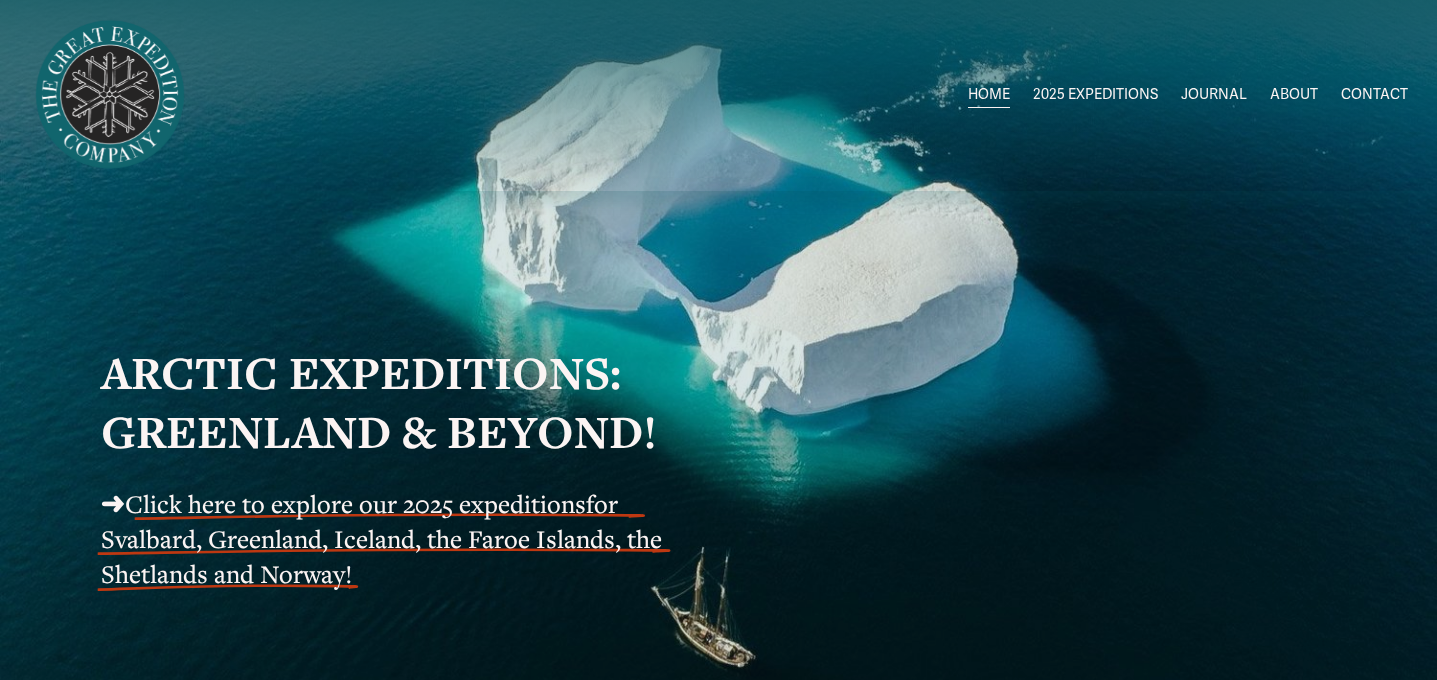 click on "Greenland SEPT 4-11" at bounding box center (0, 0) 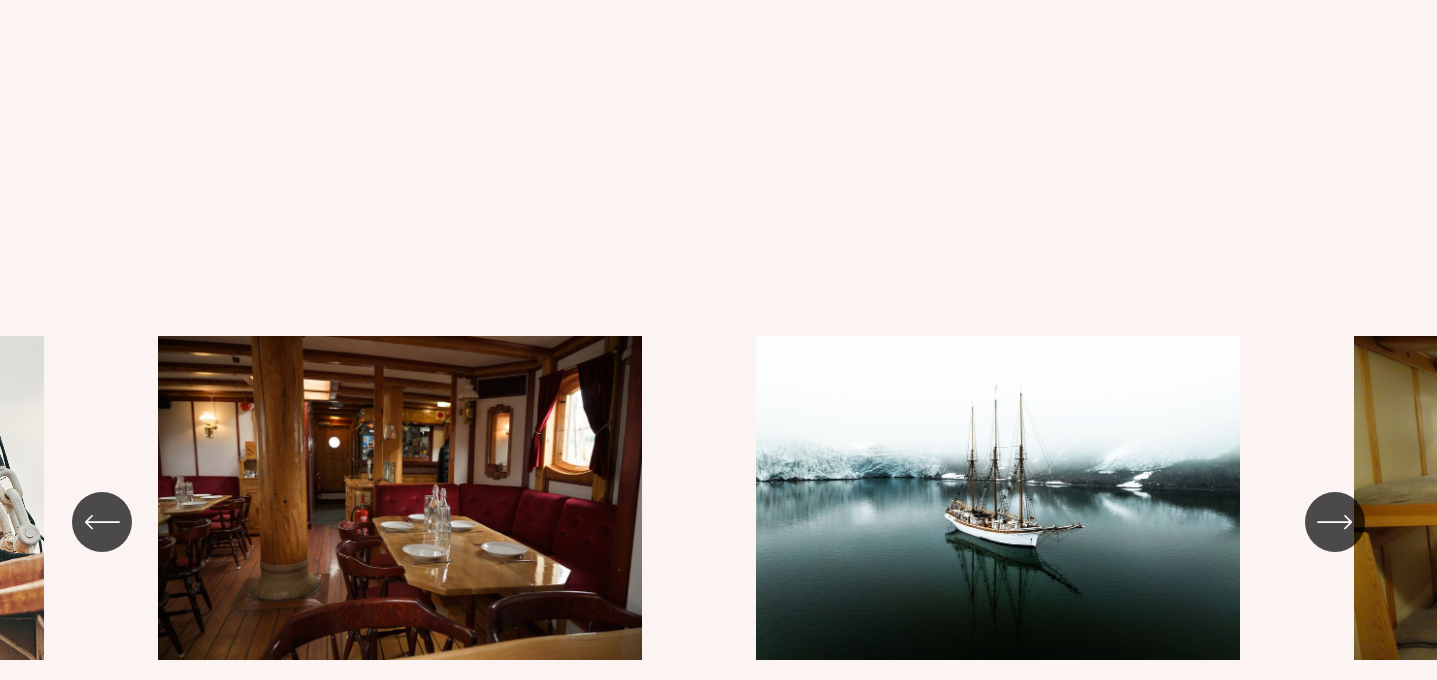 scroll, scrollTop: 10715, scrollLeft: 0, axis: vertical 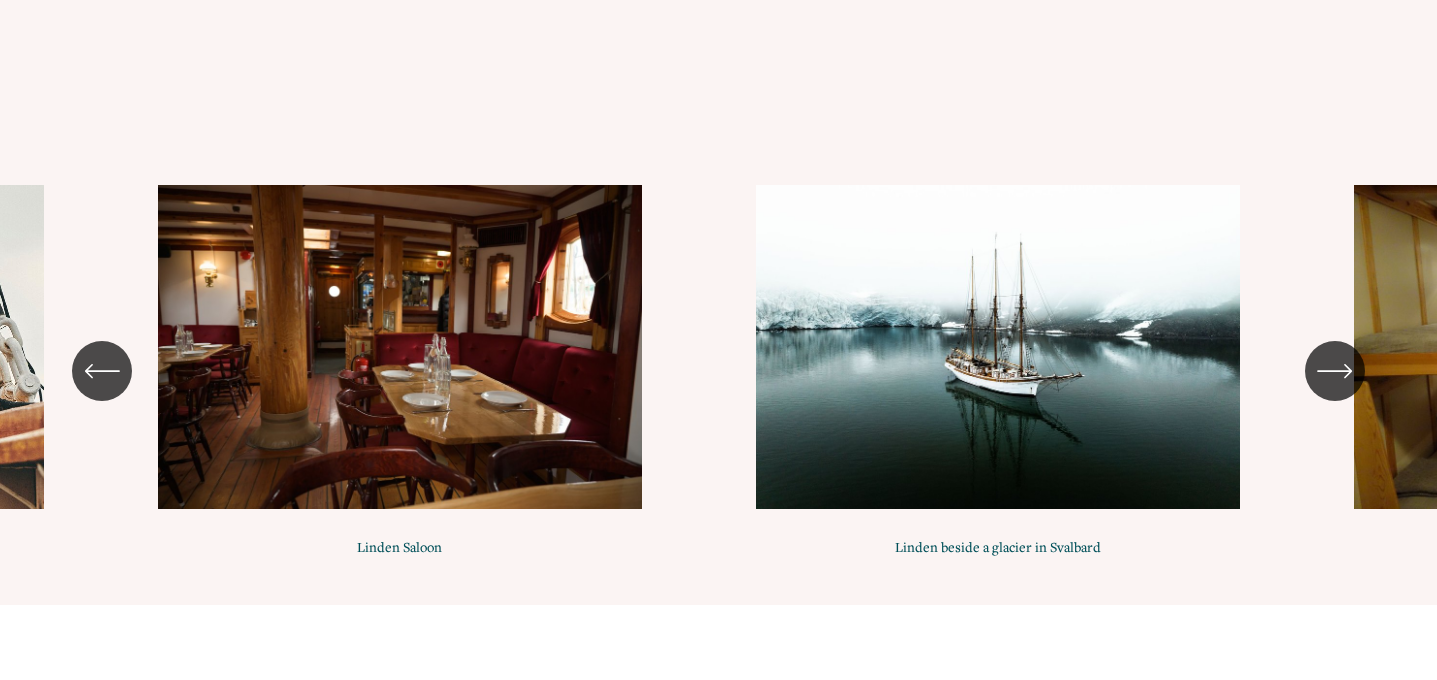 click 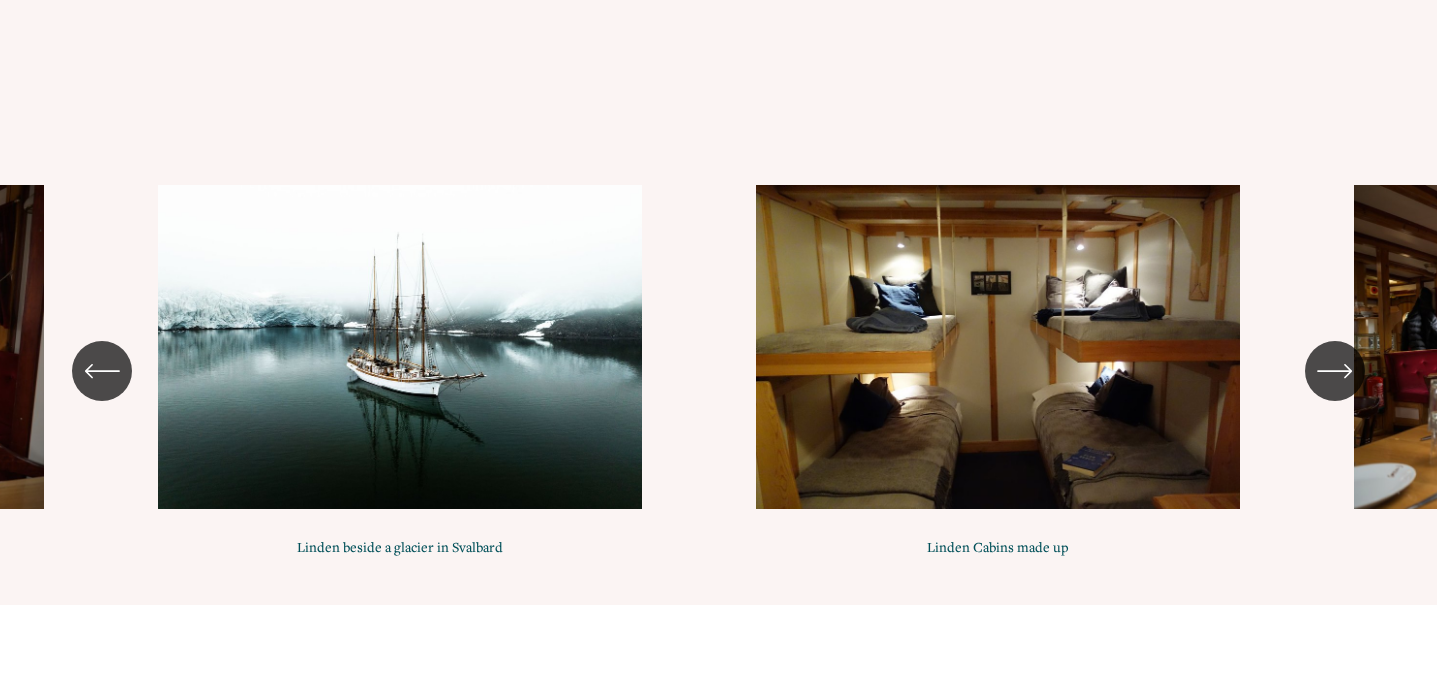 click 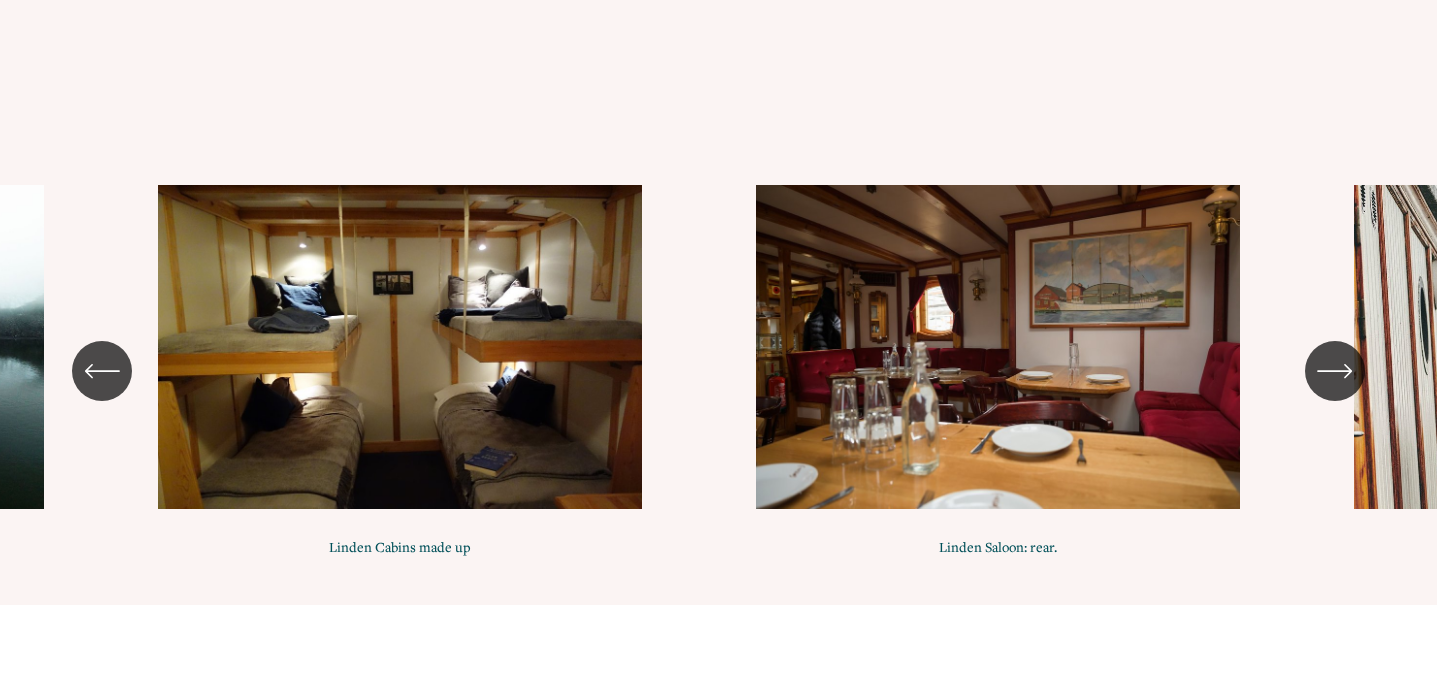 click 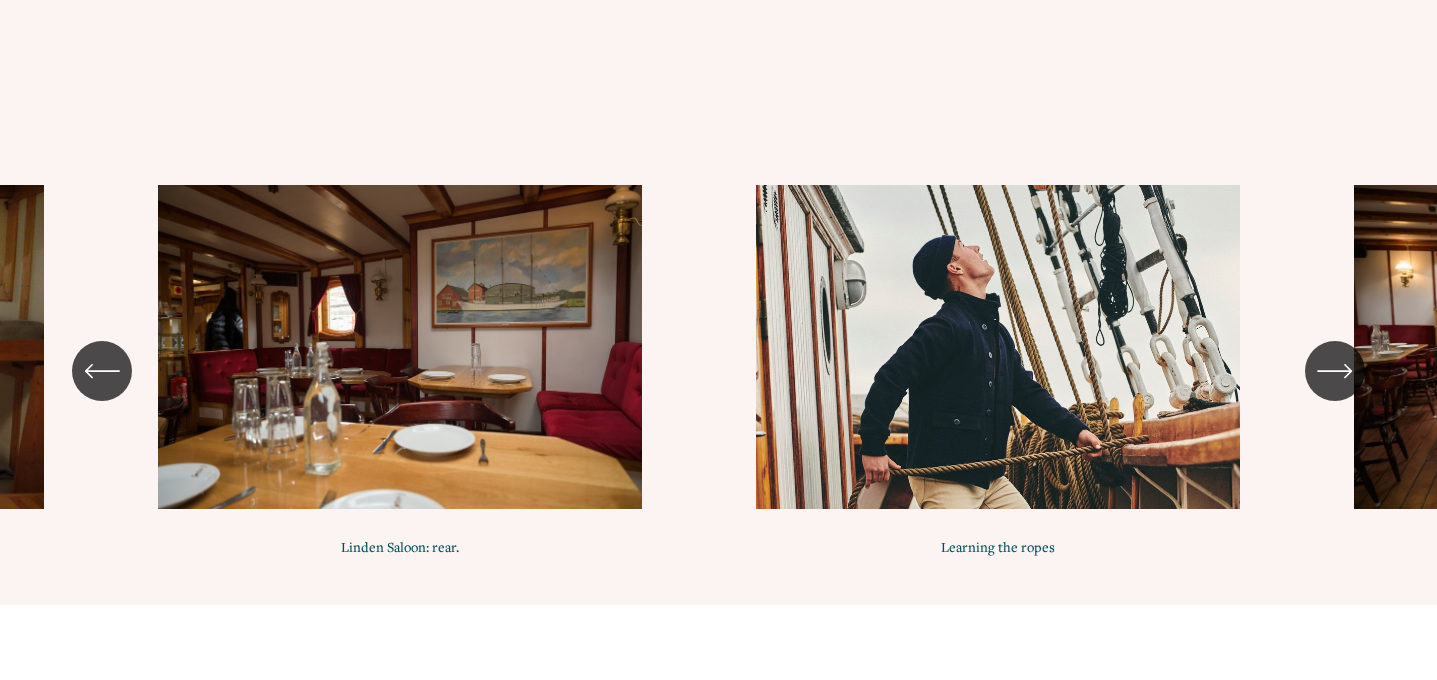 click 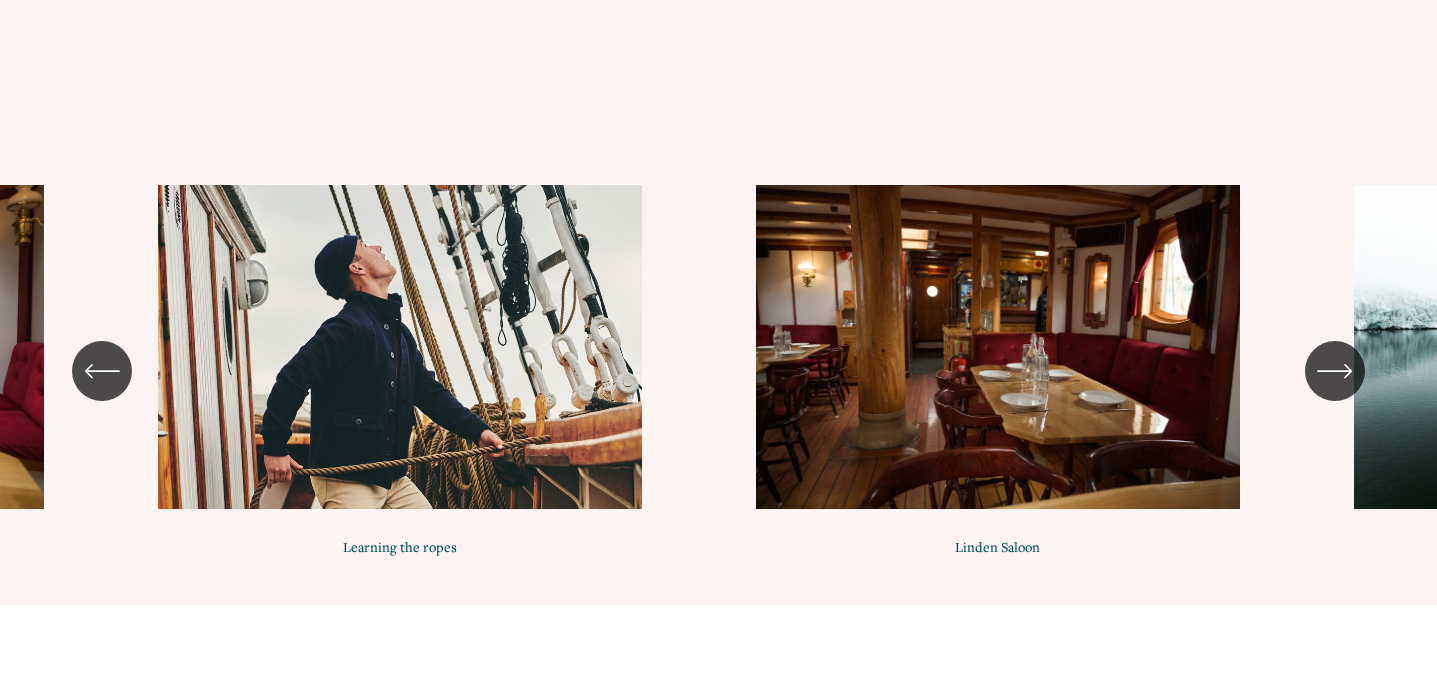 click 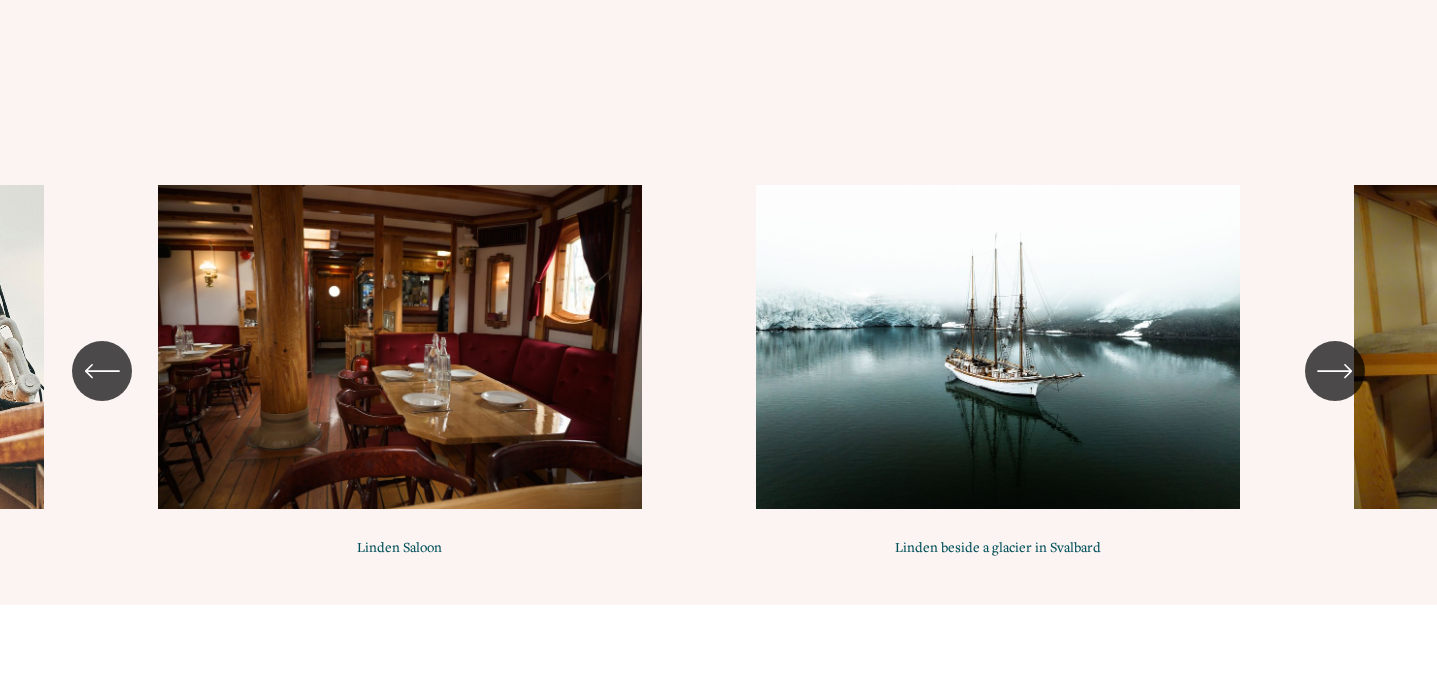 click 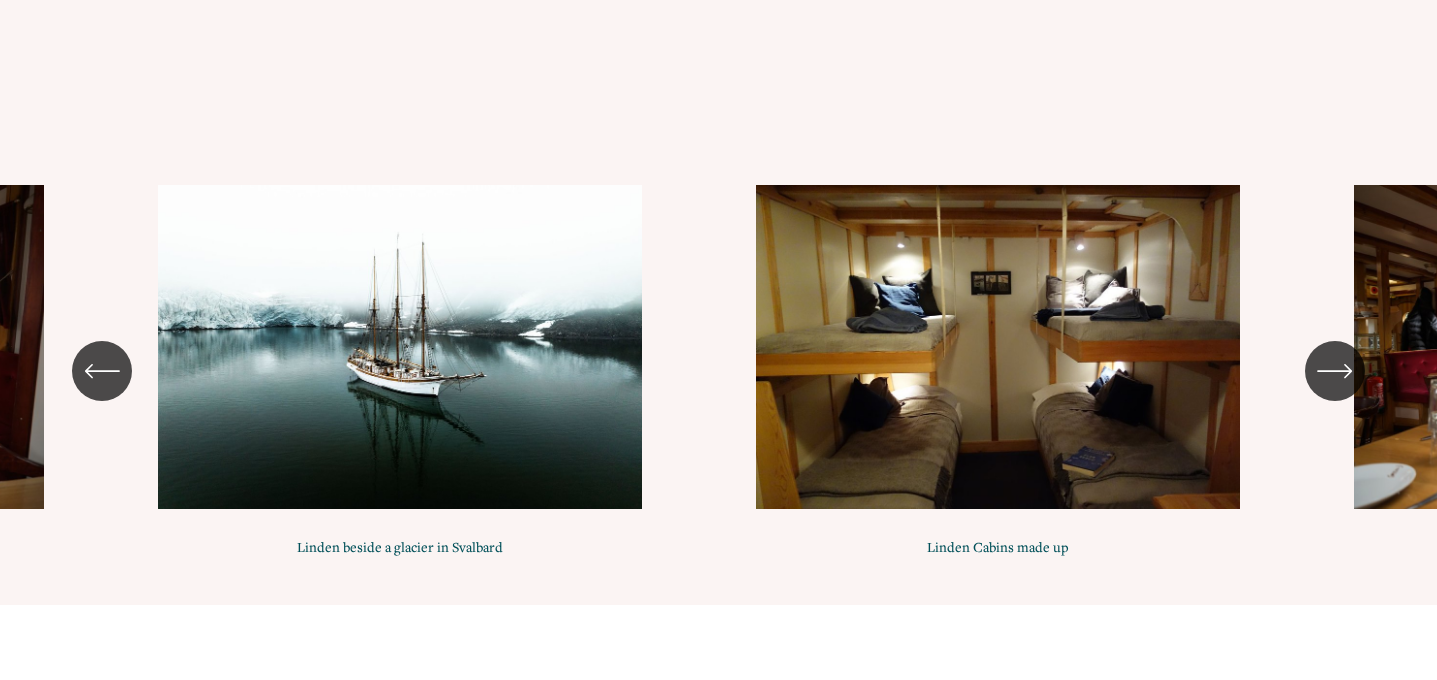 click 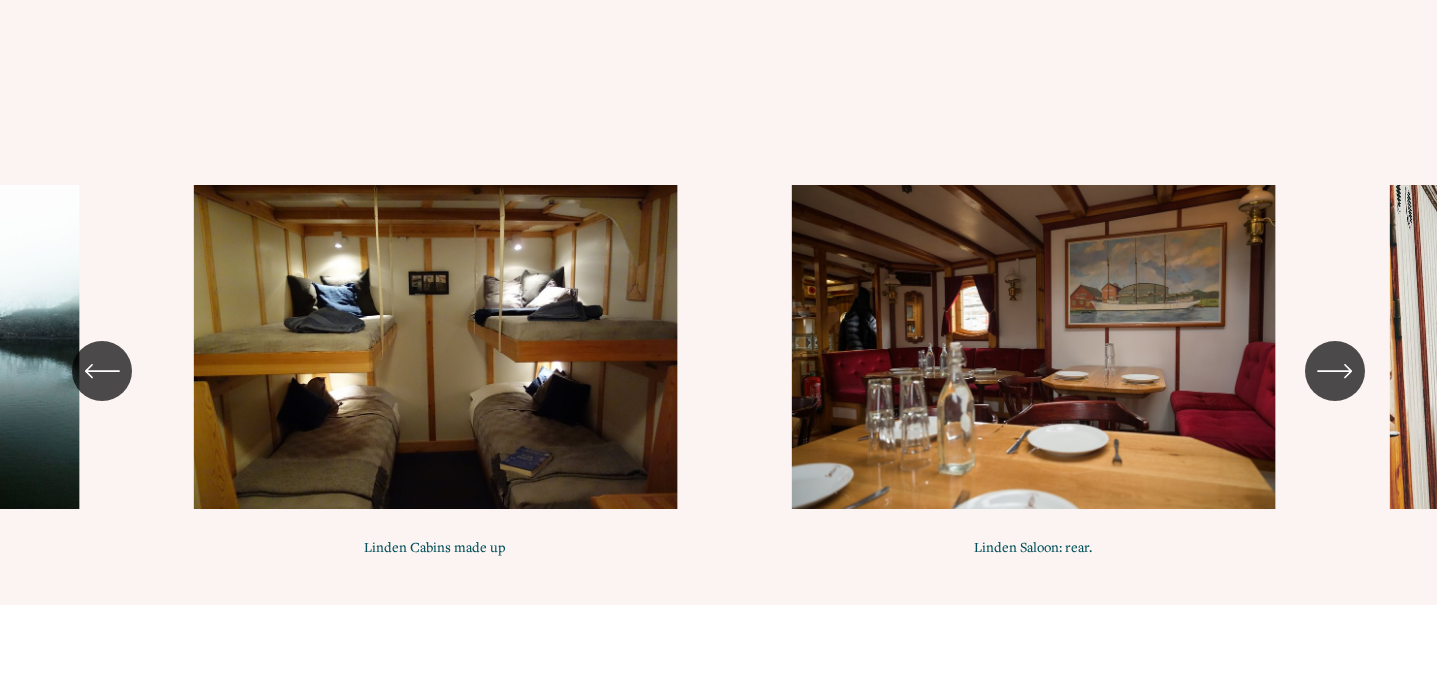 click 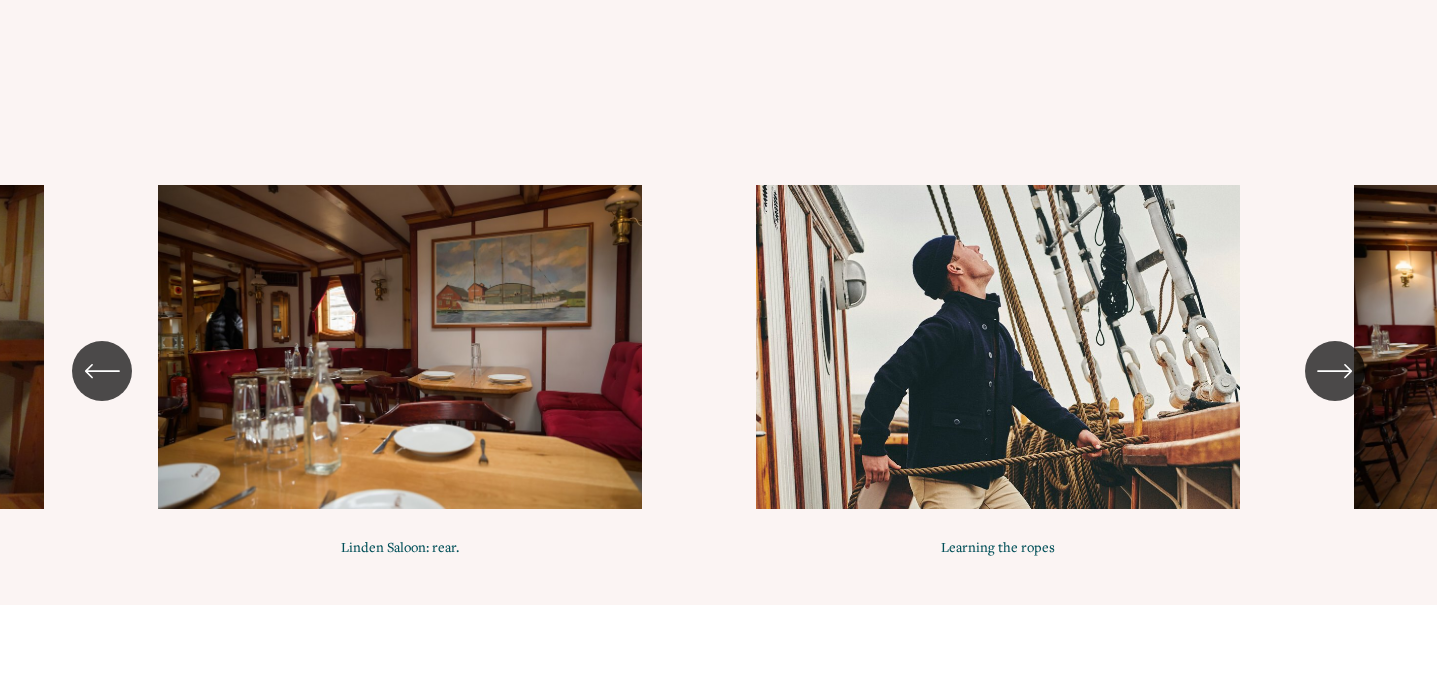 click 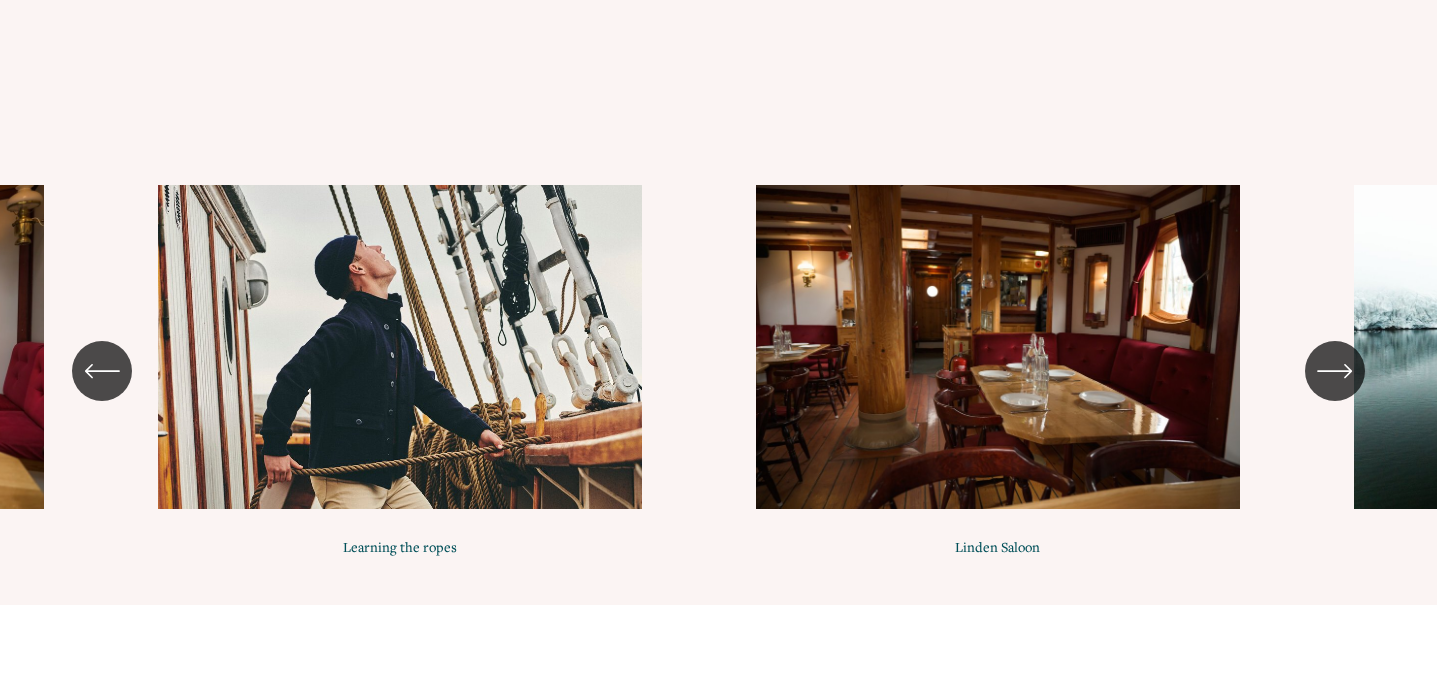click 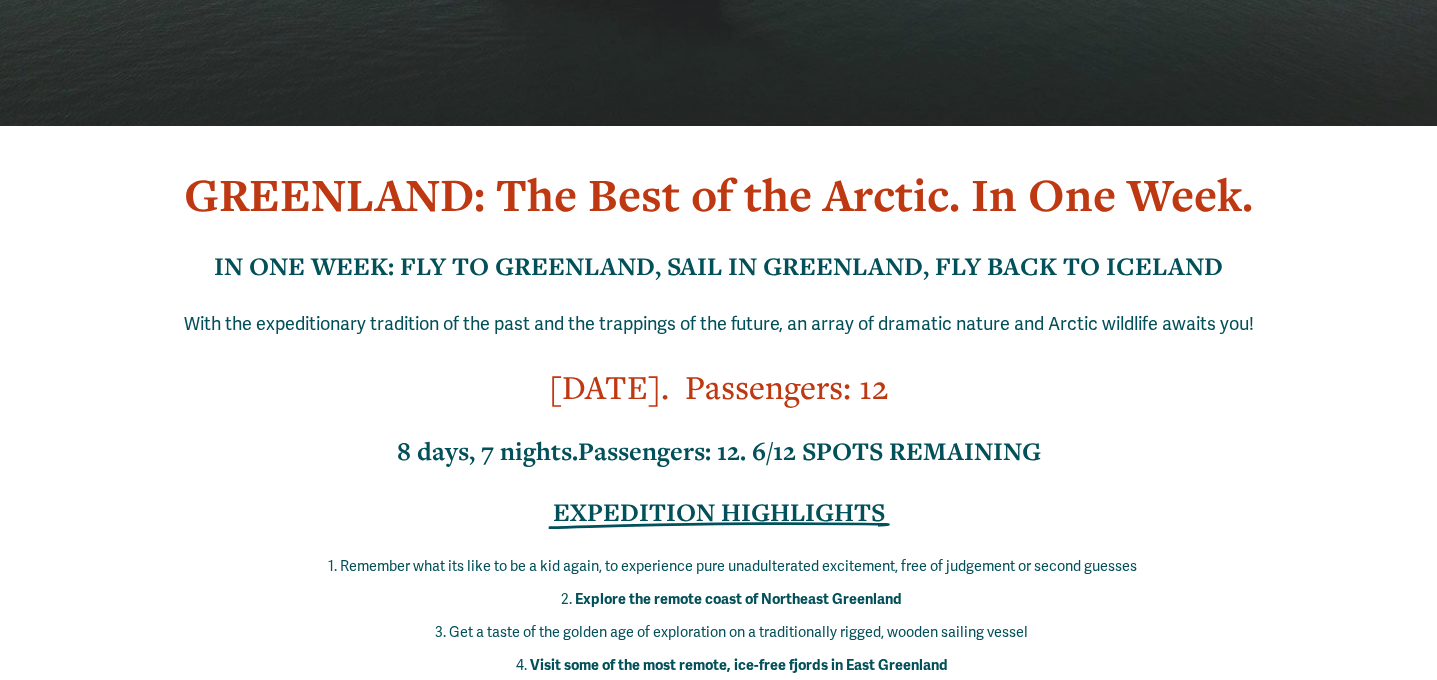 scroll, scrollTop: 0, scrollLeft: 0, axis: both 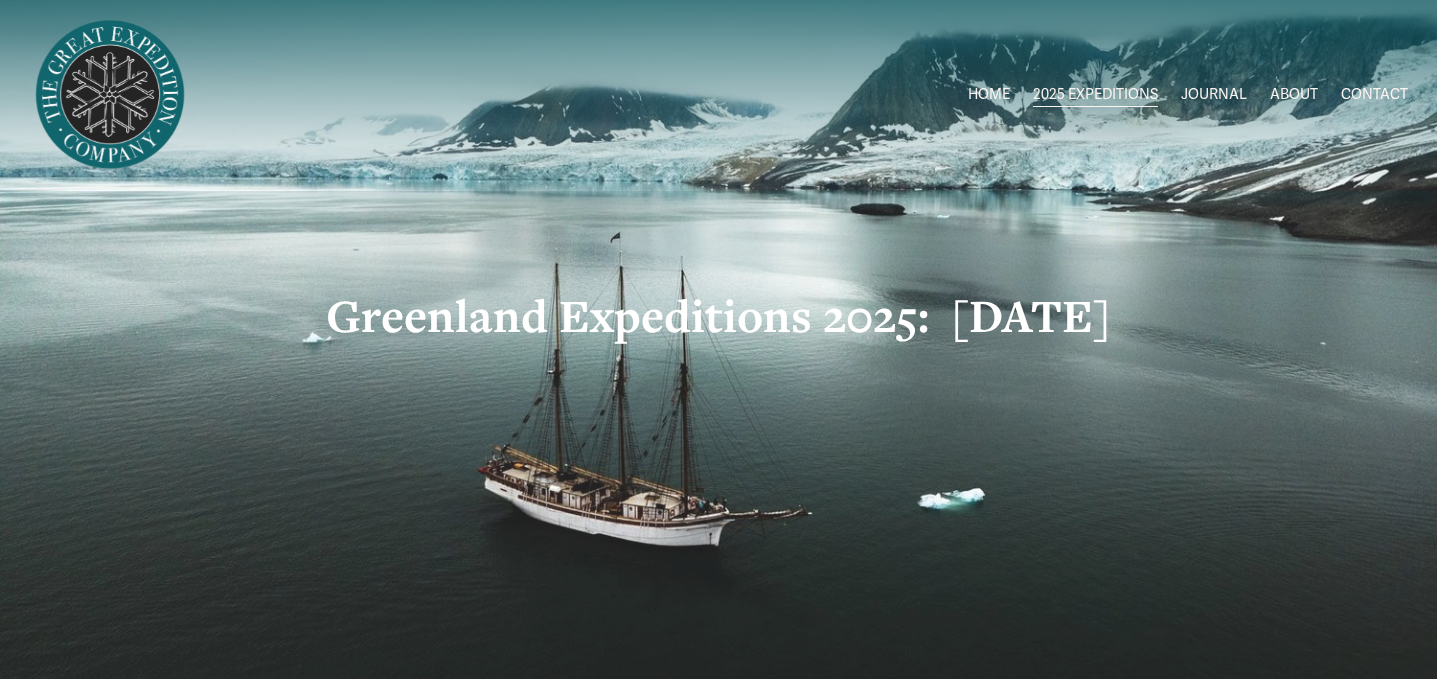 click on "Svalbard to Greenland" at bounding box center [0, 0] 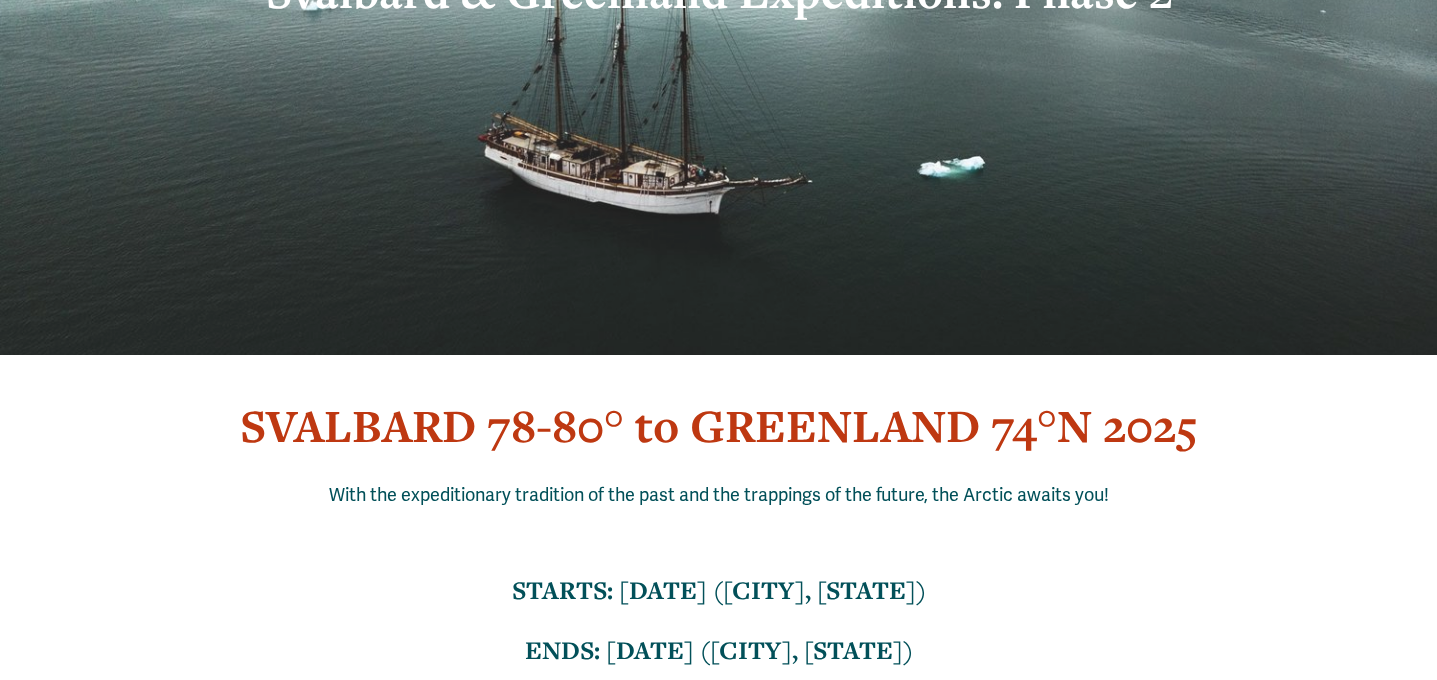 scroll, scrollTop: 0, scrollLeft: 0, axis: both 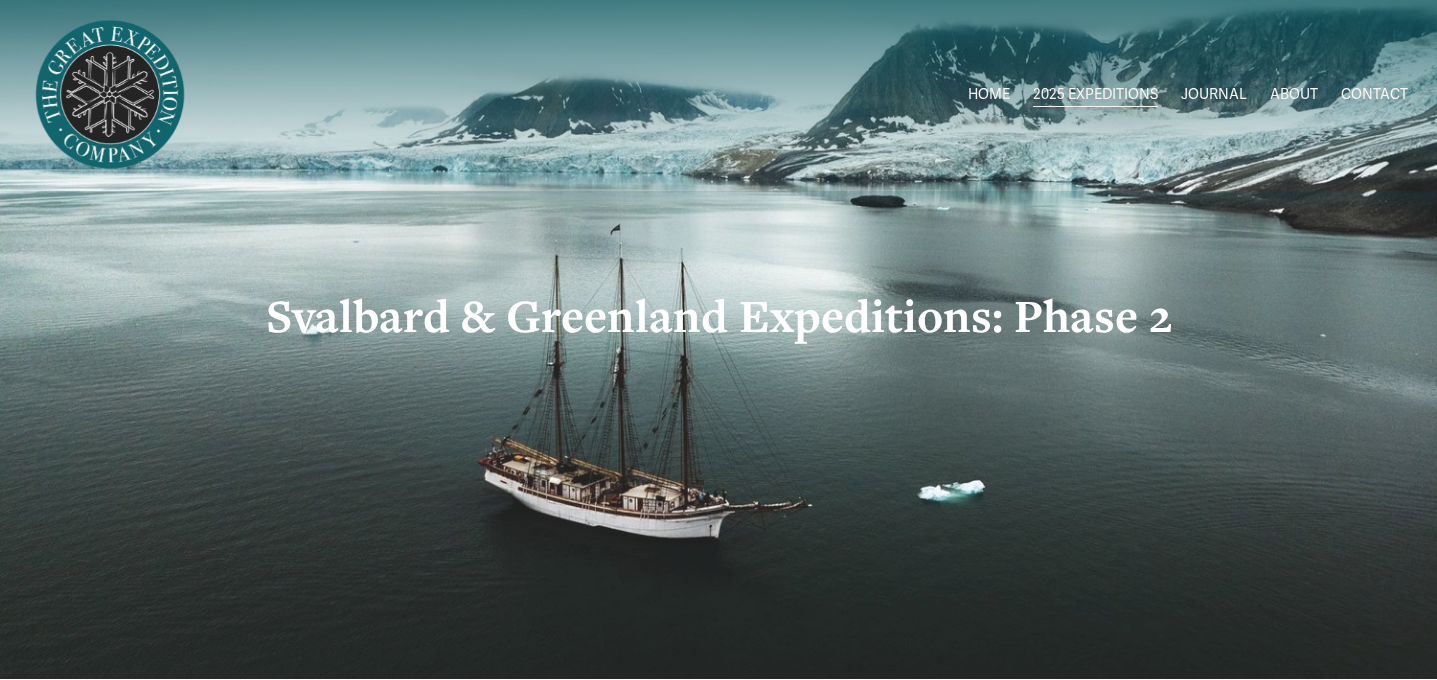 click on "Greenland SEPT 11-21" at bounding box center (0, 0) 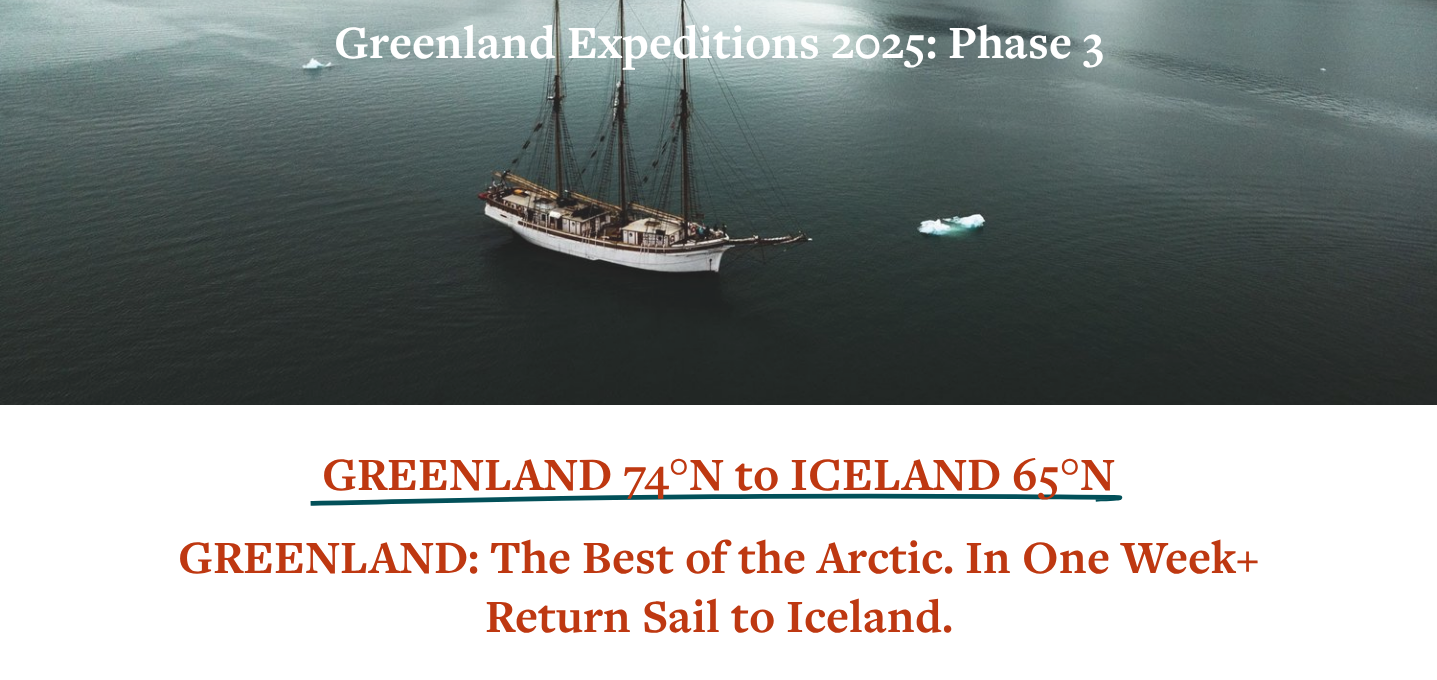 scroll, scrollTop: 0, scrollLeft: 0, axis: both 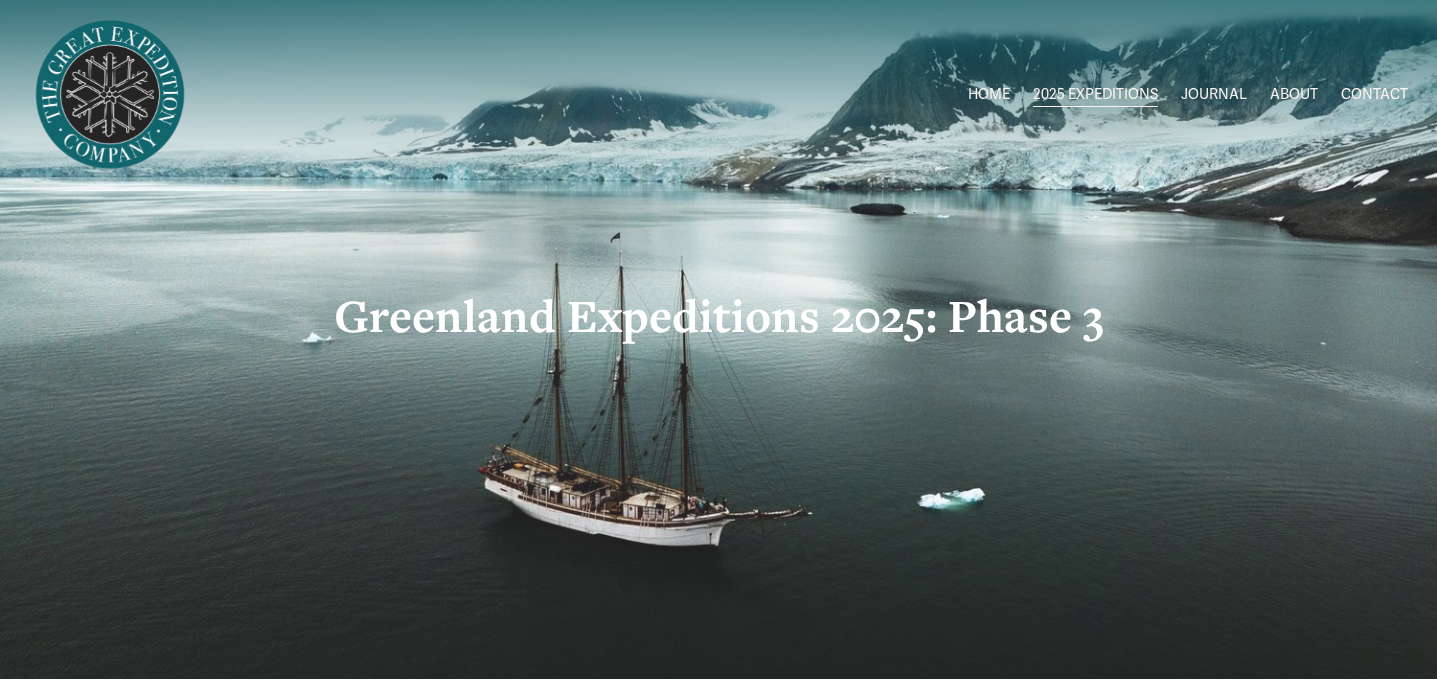 click on "Iceland to Norway" at bounding box center [0, 0] 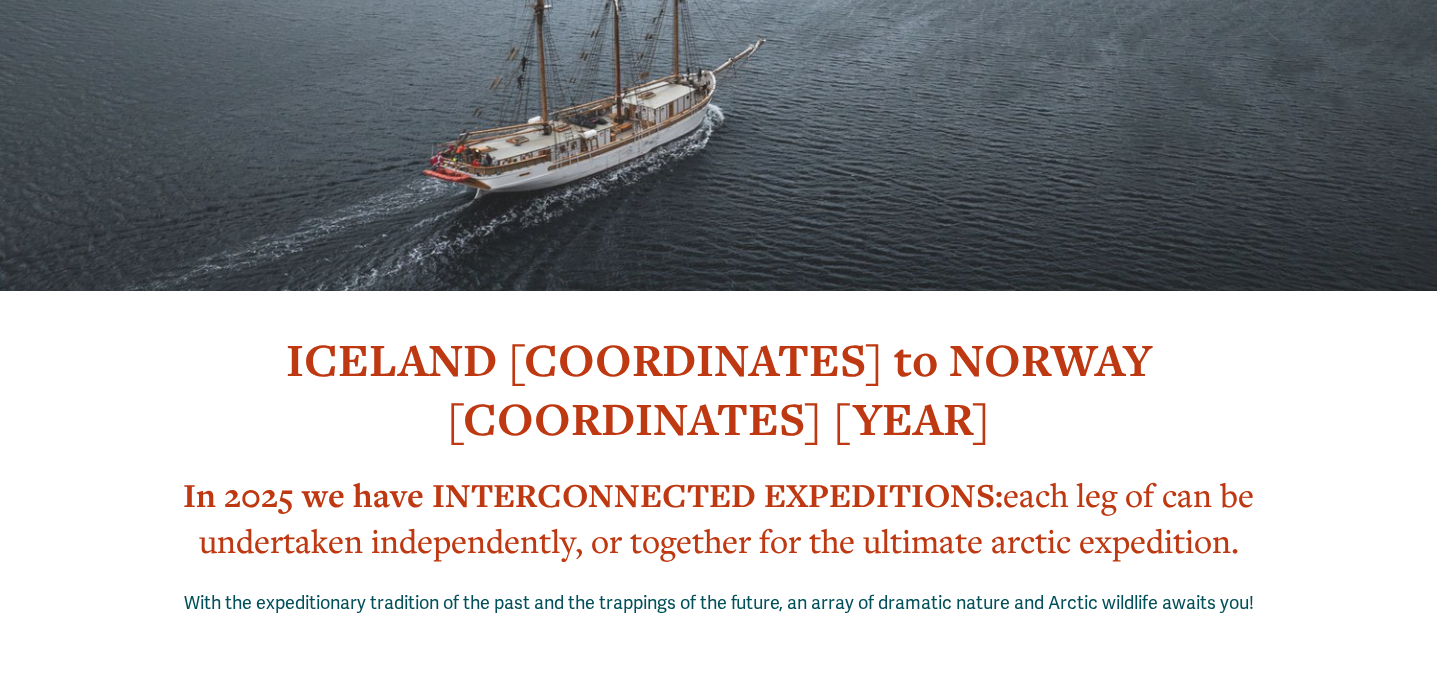 scroll, scrollTop: 0, scrollLeft: 0, axis: both 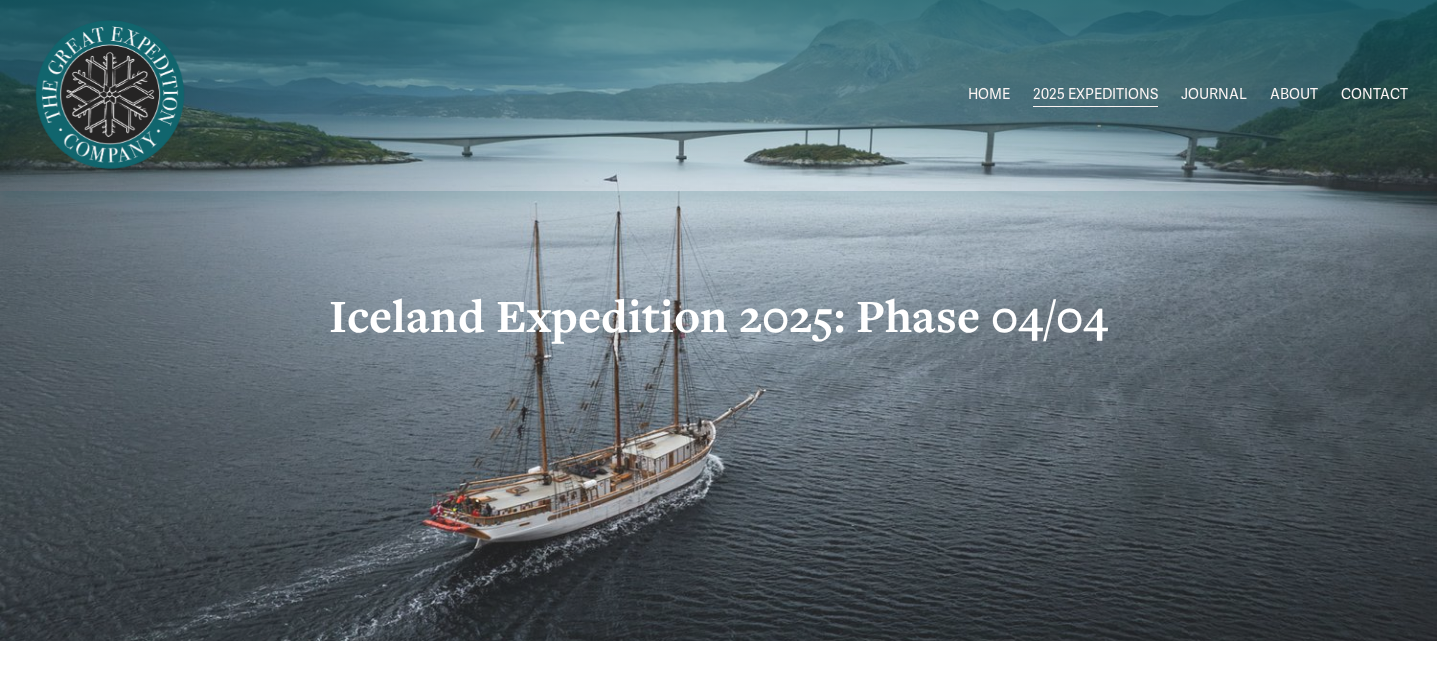 click on "Greenland SEPT 11-21" at bounding box center (0, 0) 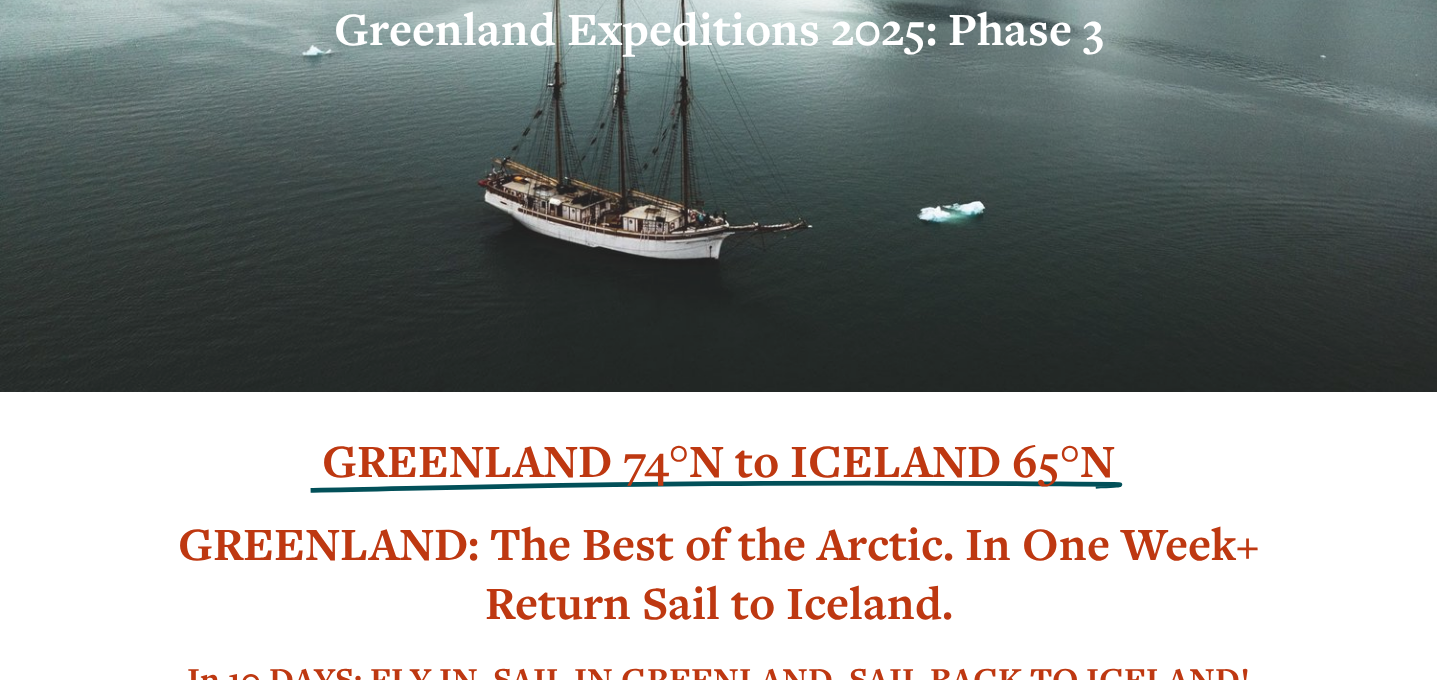 scroll, scrollTop: 0, scrollLeft: 0, axis: both 